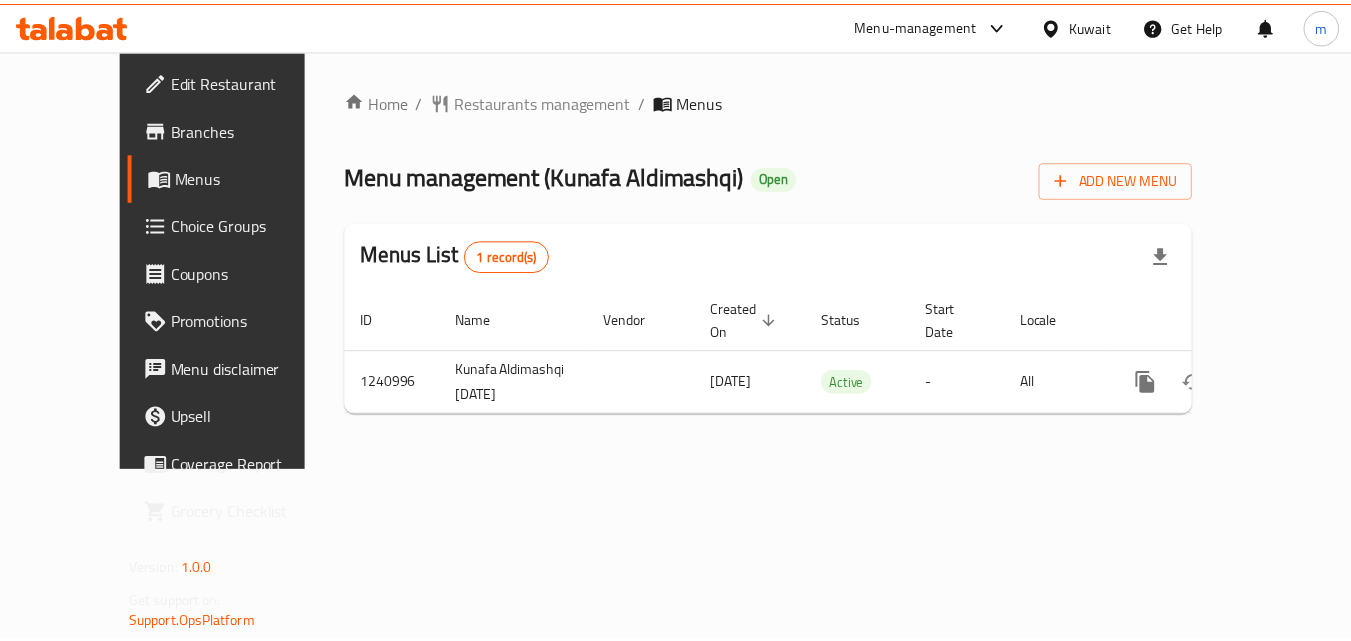 scroll, scrollTop: 0, scrollLeft: 0, axis: both 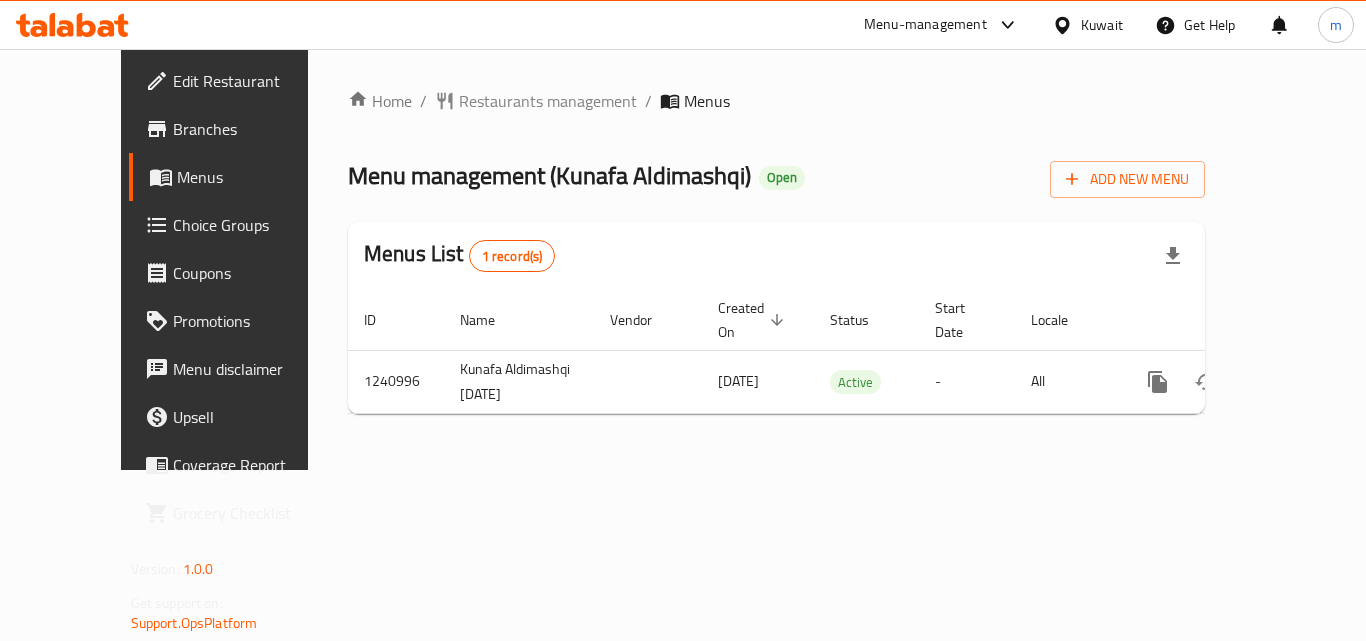 click on "Kuwait" at bounding box center (1087, 25) 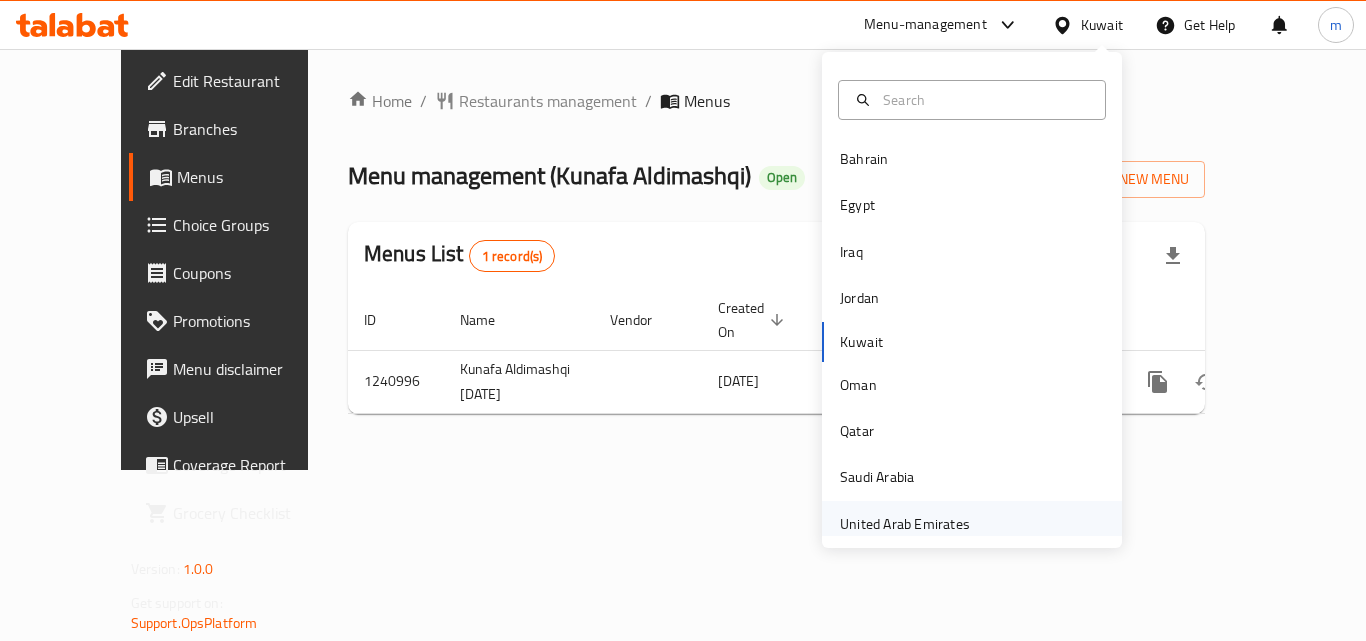 click on "United Arab Emirates" at bounding box center (905, 524) 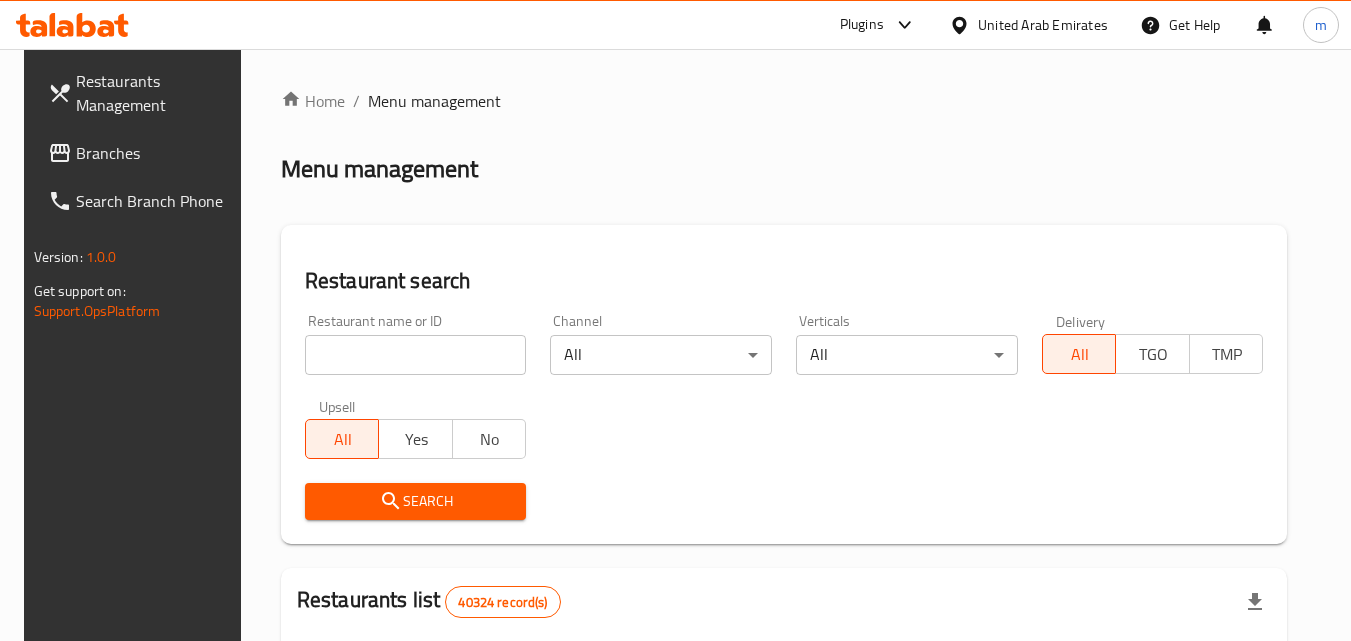 click on "Branches" at bounding box center (155, 153) 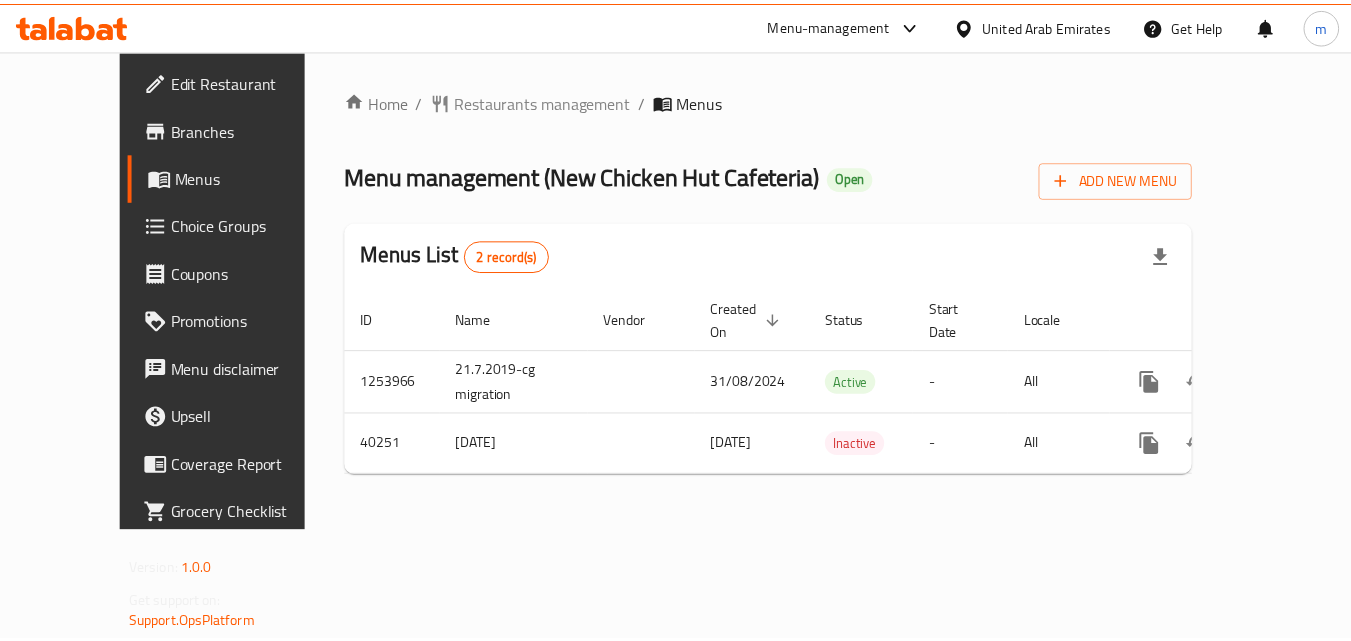 scroll, scrollTop: 0, scrollLeft: 0, axis: both 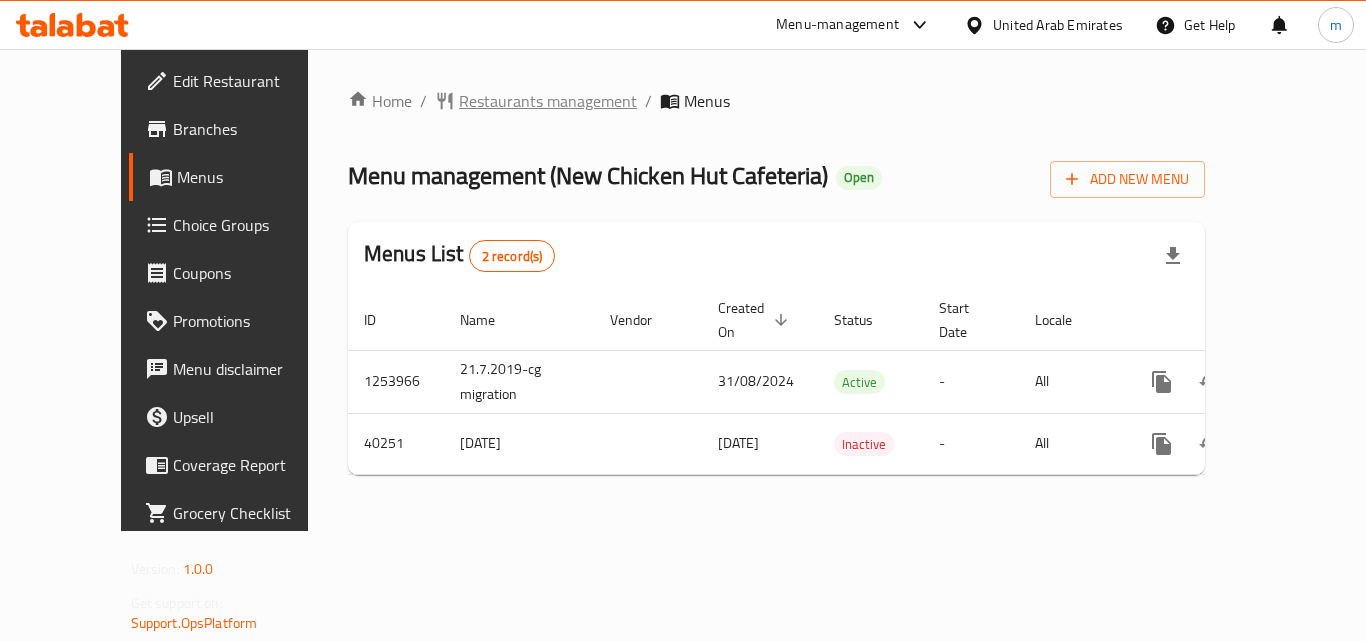 click on "Restaurants management" at bounding box center (548, 101) 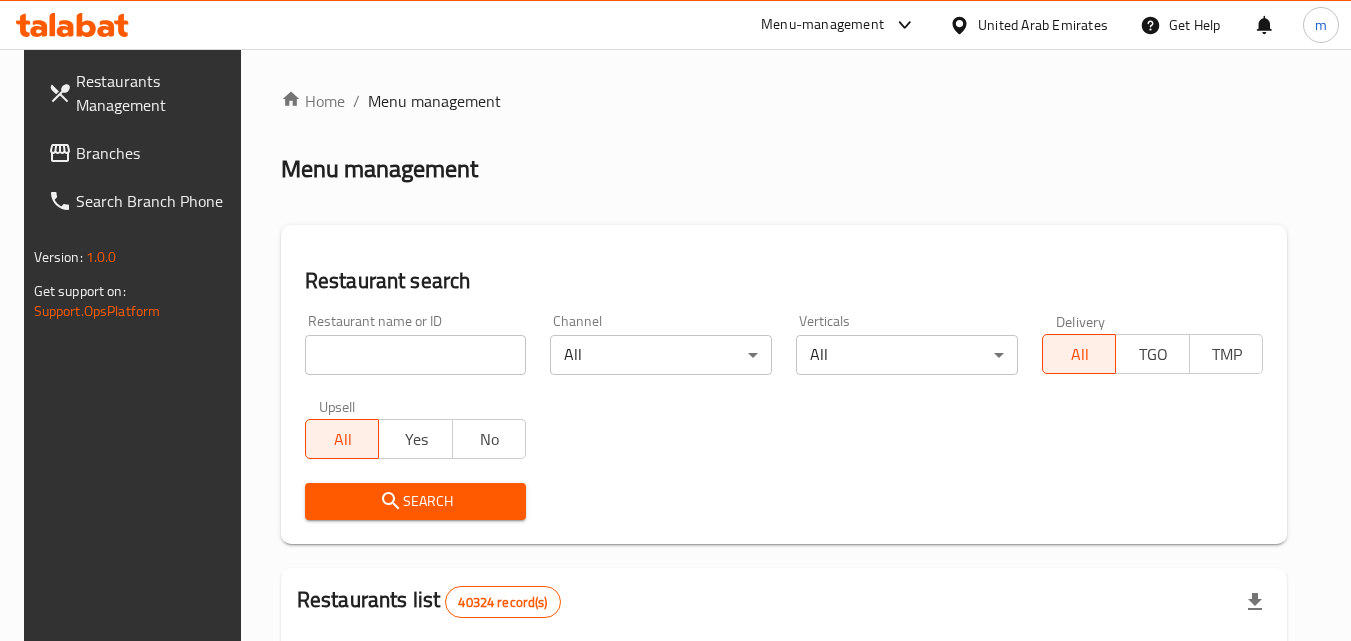 click on "Branches" at bounding box center [155, 153] 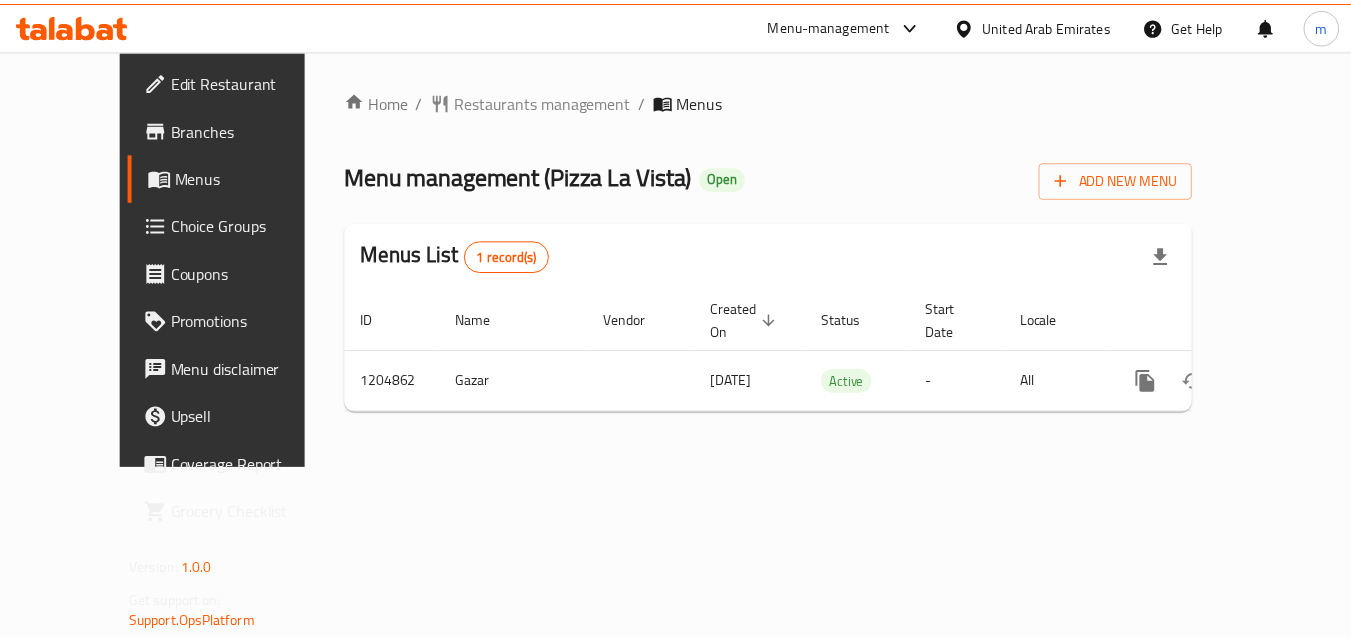scroll, scrollTop: 0, scrollLeft: 0, axis: both 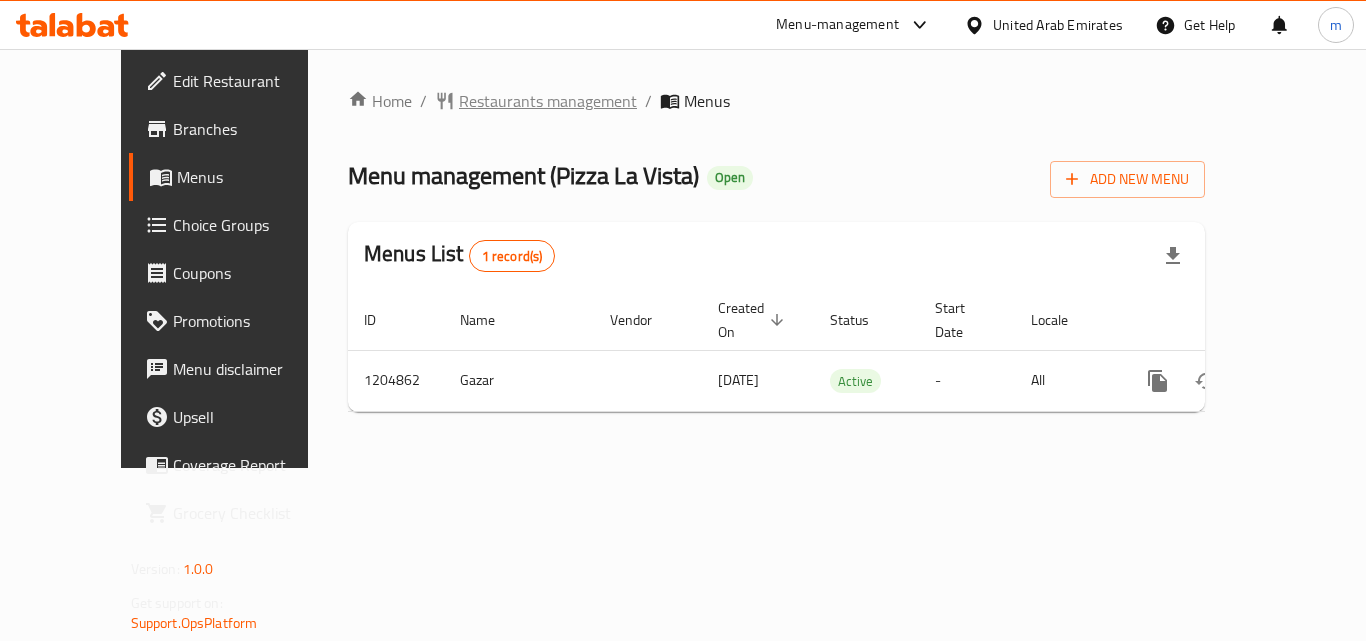 click on "Restaurants management" at bounding box center [548, 101] 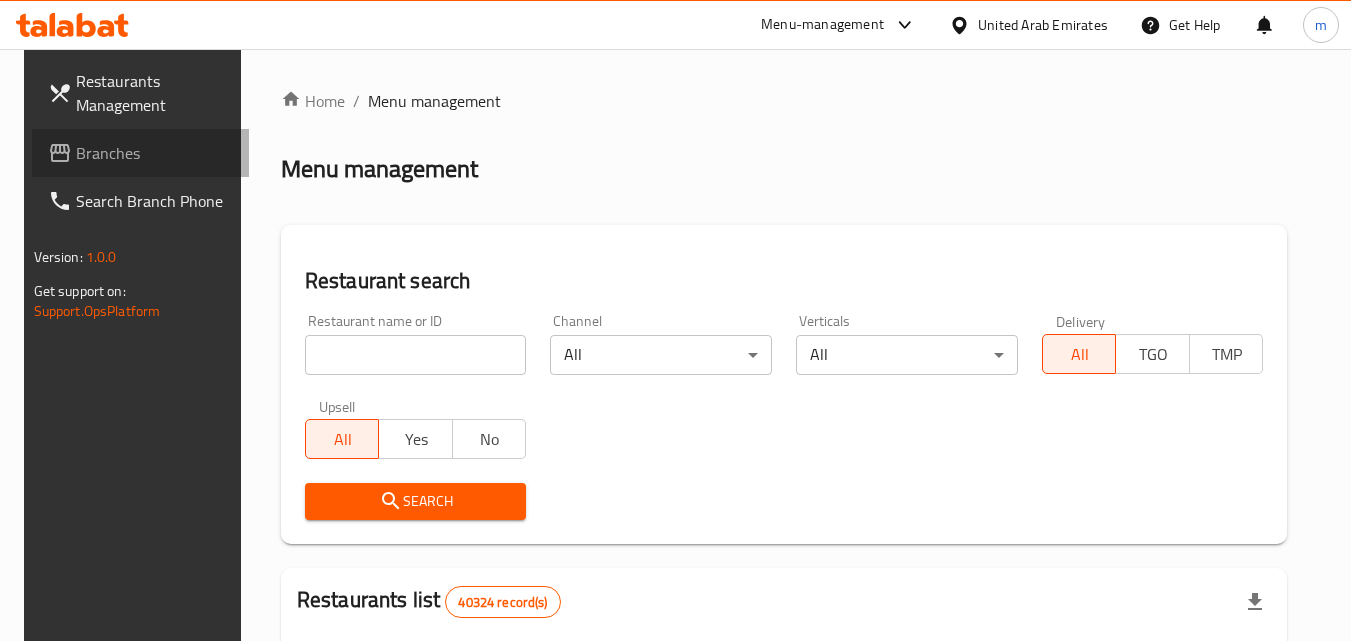 click on "Branches" at bounding box center (155, 153) 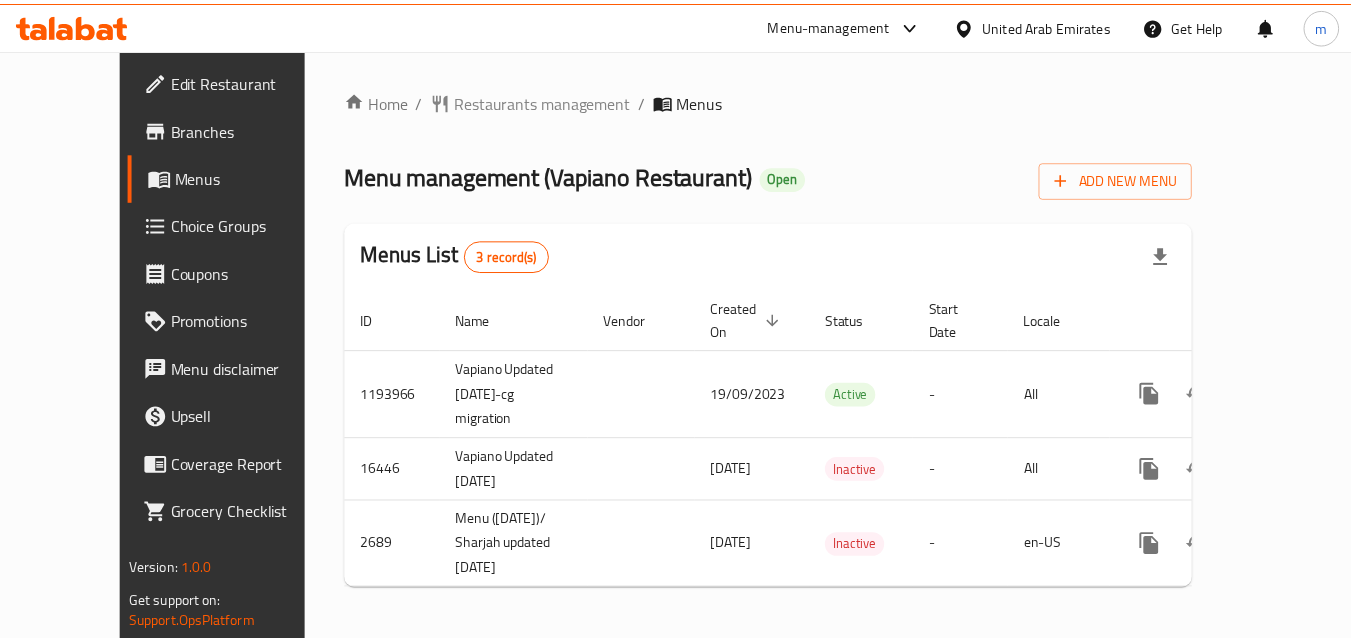 scroll, scrollTop: 0, scrollLeft: 0, axis: both 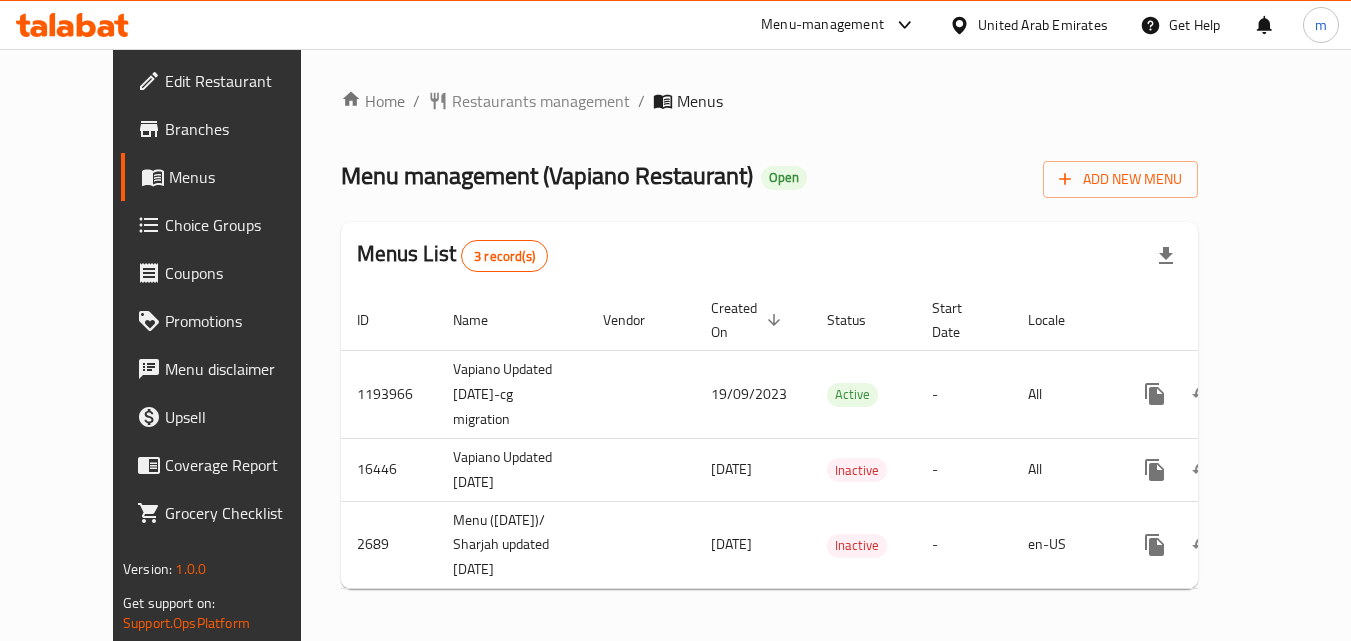 click on "United Arab Emirates" at bounding box center [1043, 25] 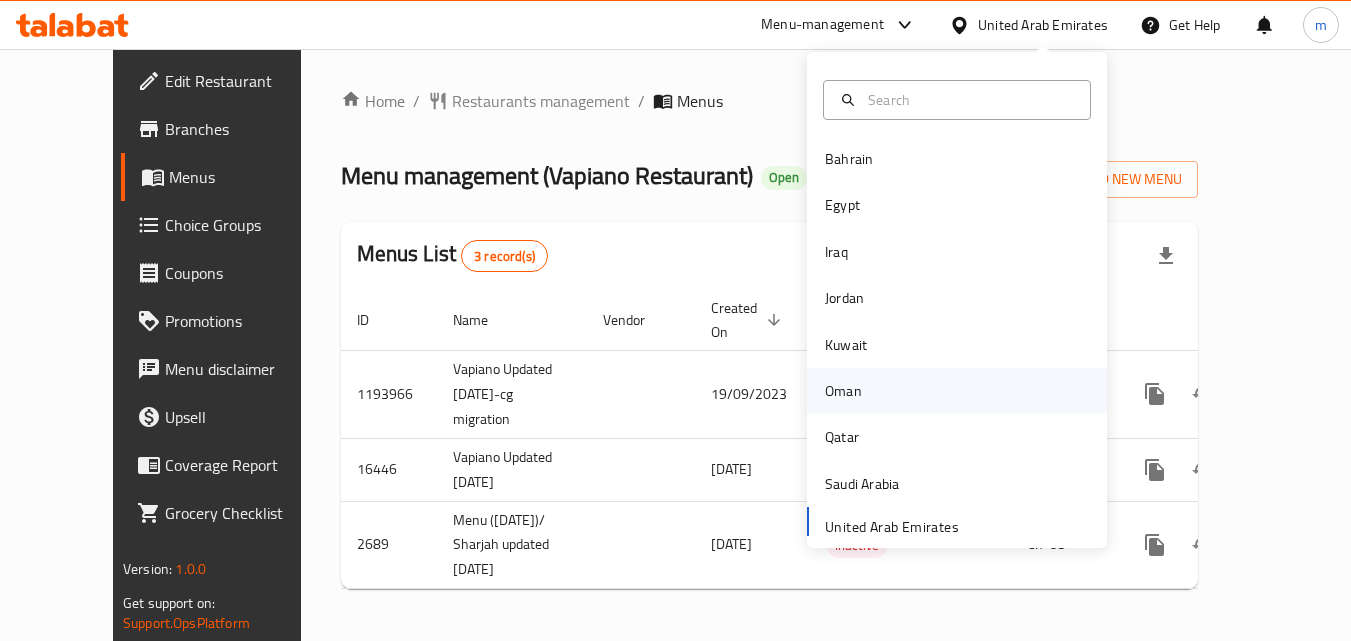 click on "Oman" at bounding box center (843, 391) 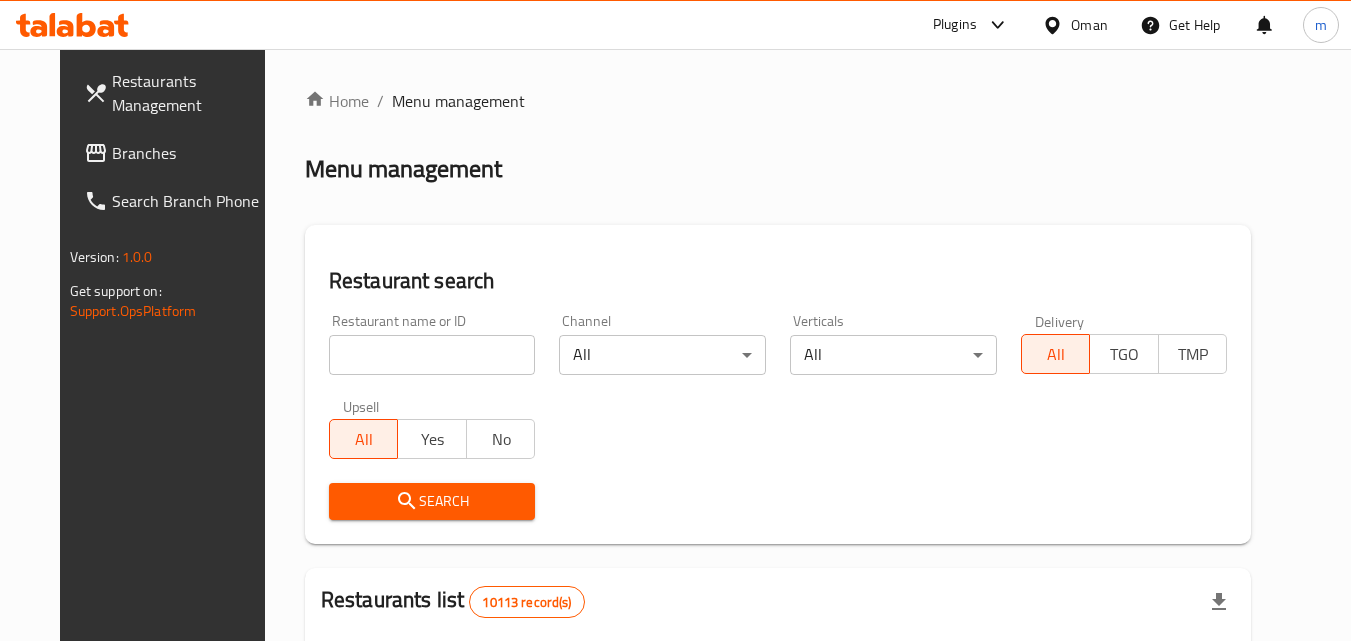 click on "Branches" at bounding box center (191, 153) 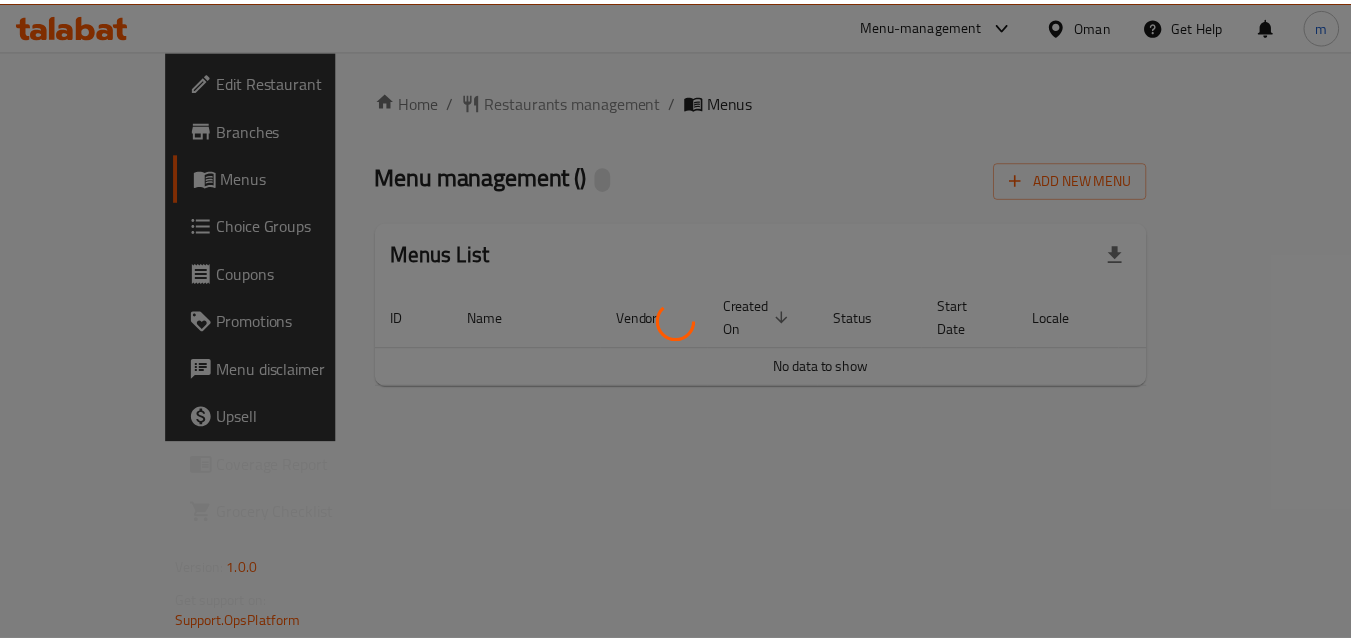 scroll, scrollTop: 0, scrollLeft: 0, axis: both 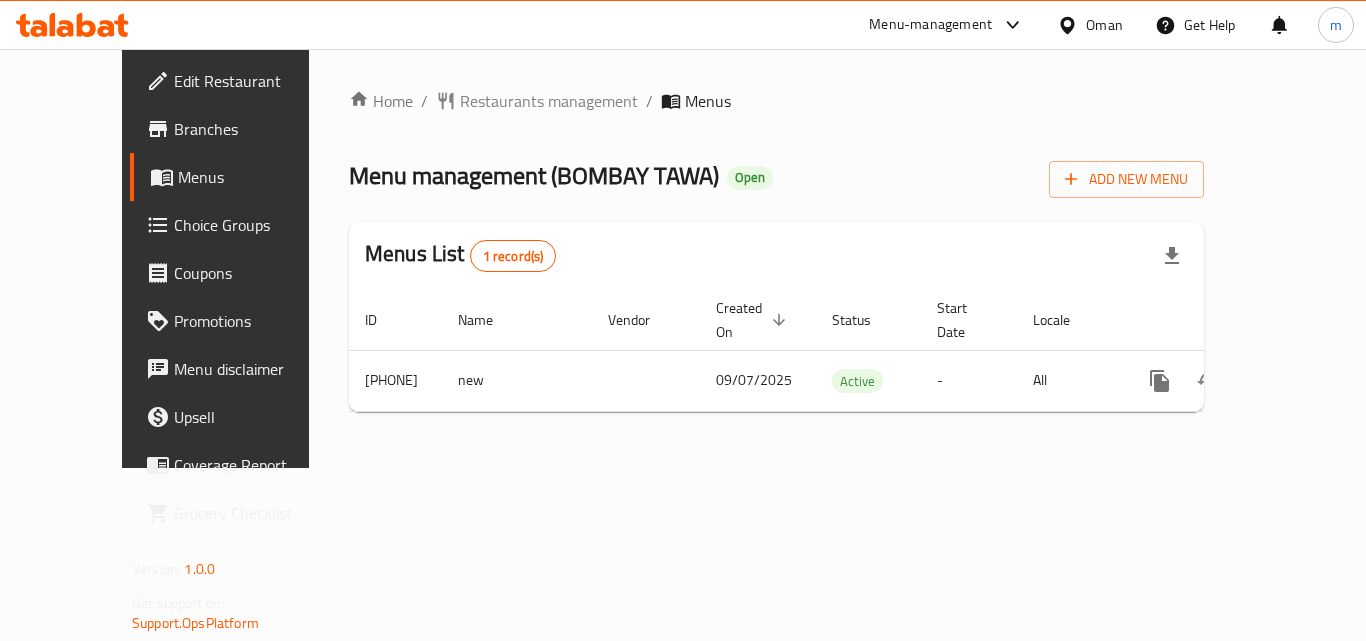 click on "Oman" at bounding box center (1104, 25) 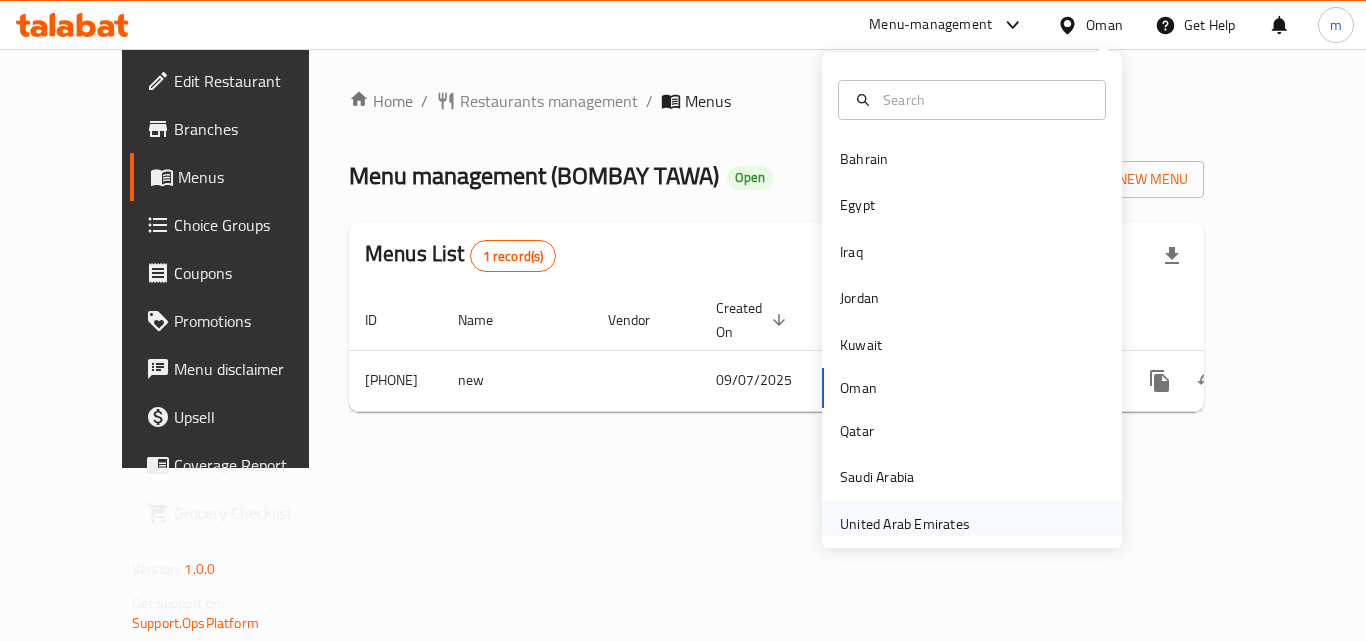 click on "United Arab Emirates" at bounding box center [905, 524] 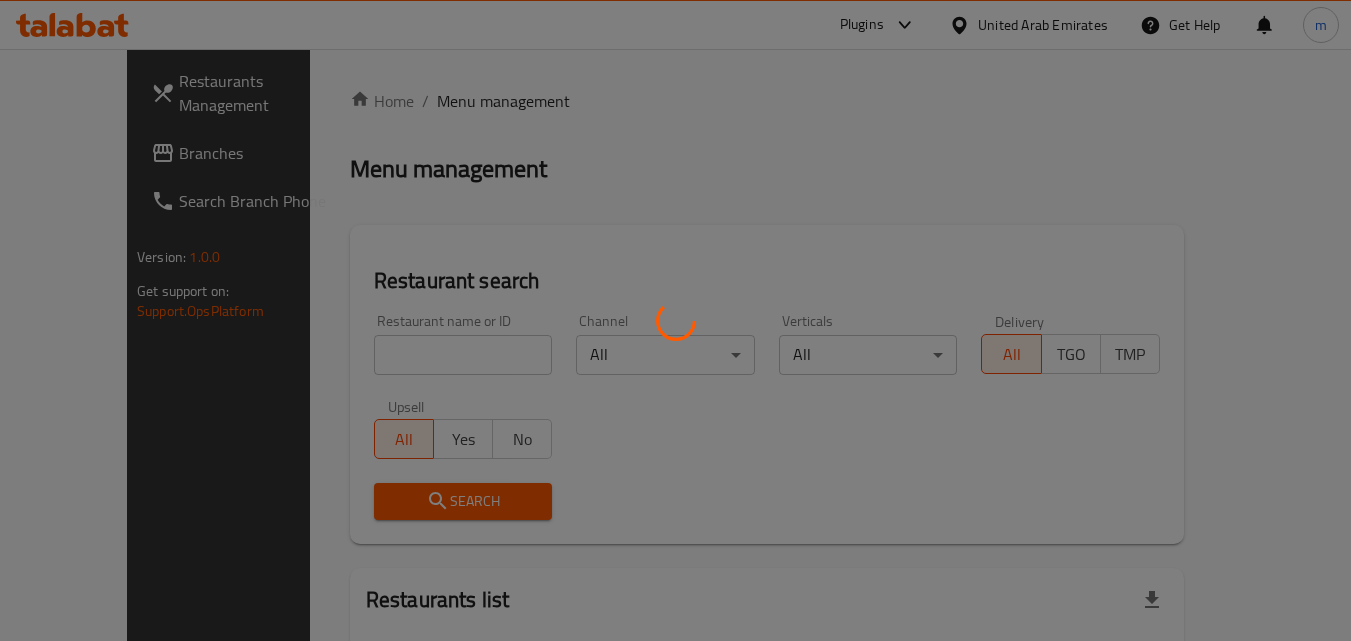 click at bounding box center (675, 320) 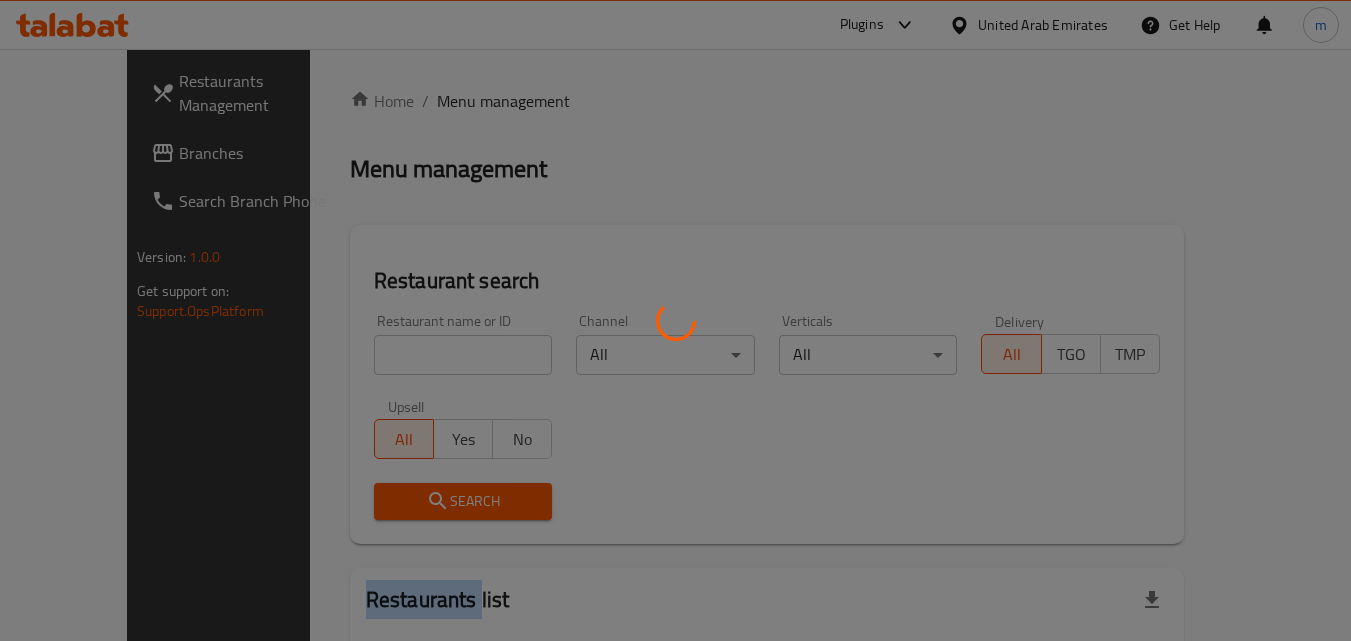 click at bounding box center [675, 320] 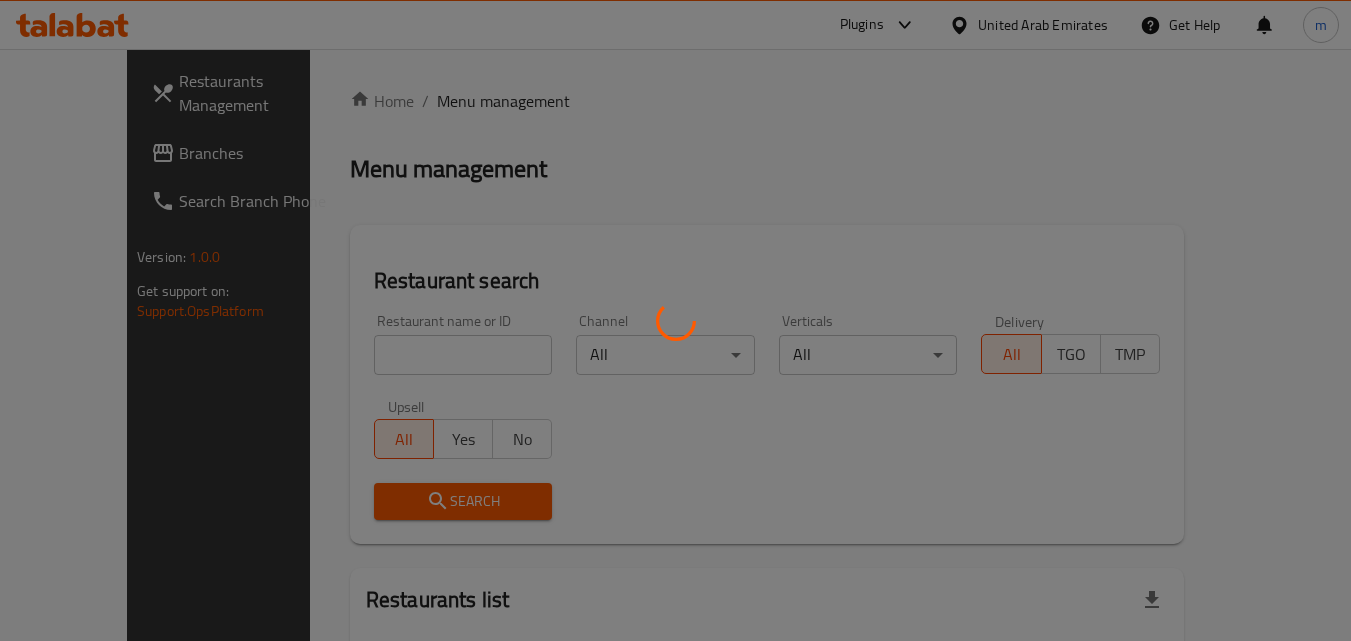 click at bounding box center (675, 320) 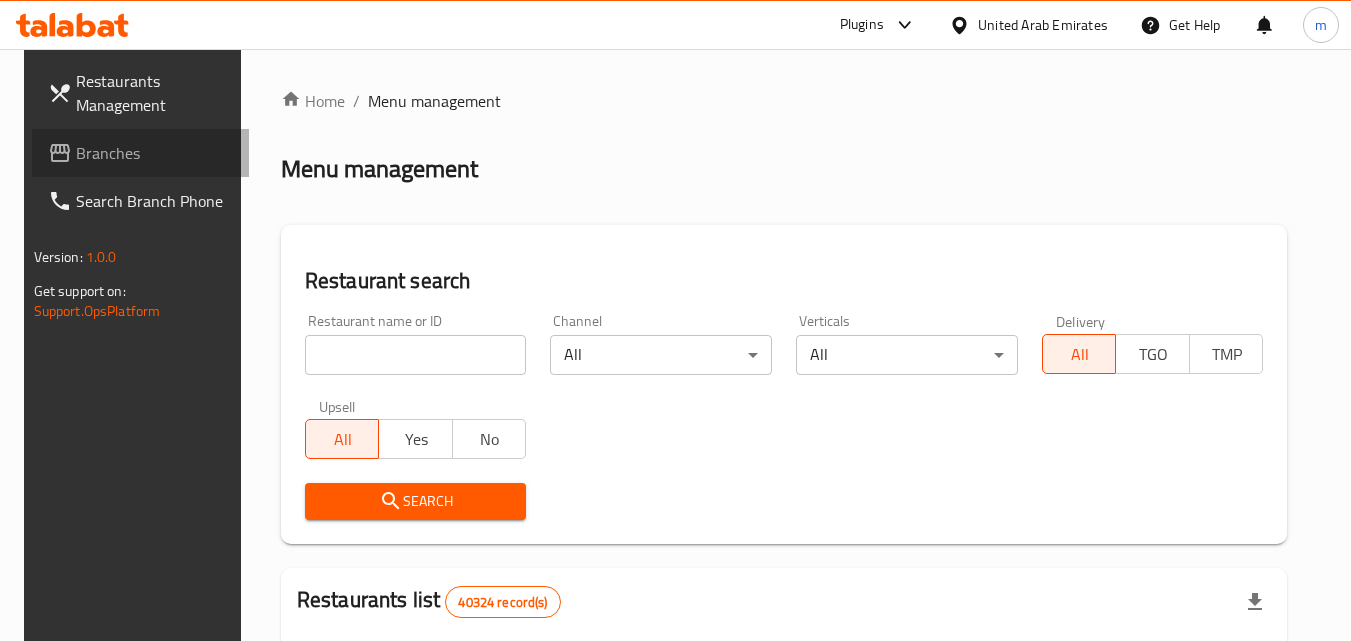 click on "Branches" at bounding box center (155, 153) 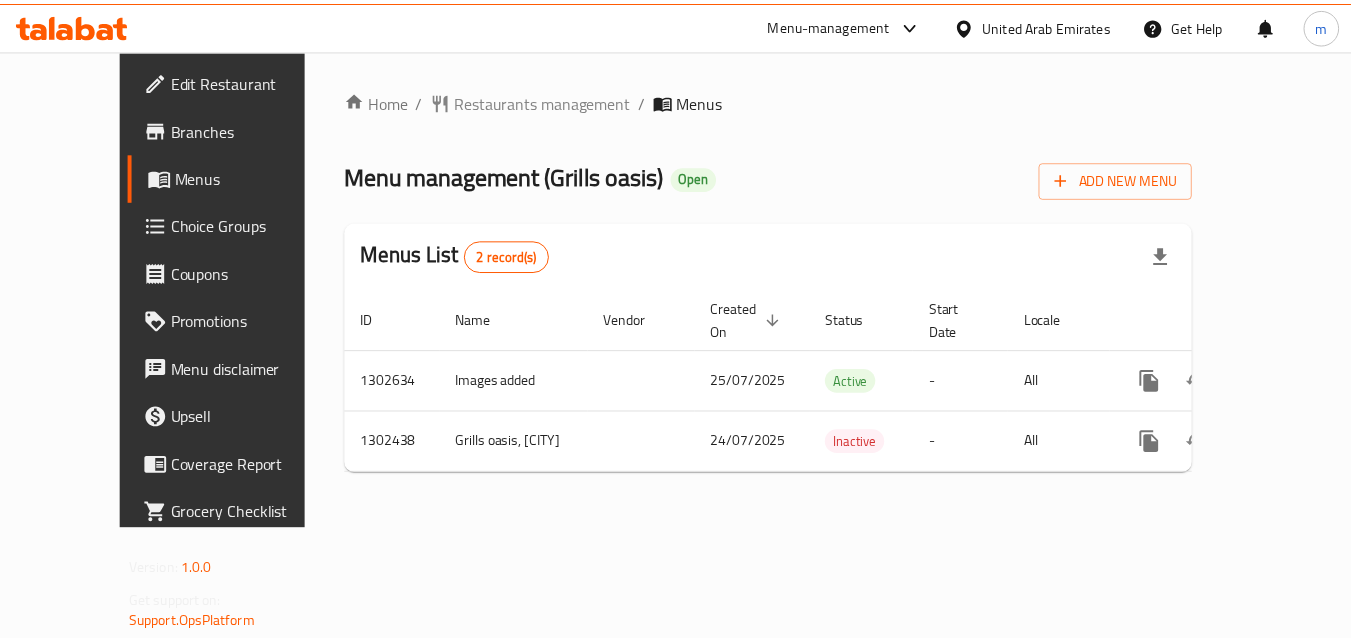 scroll, scrollTop: 0, scrollLeft: 0, axis: both 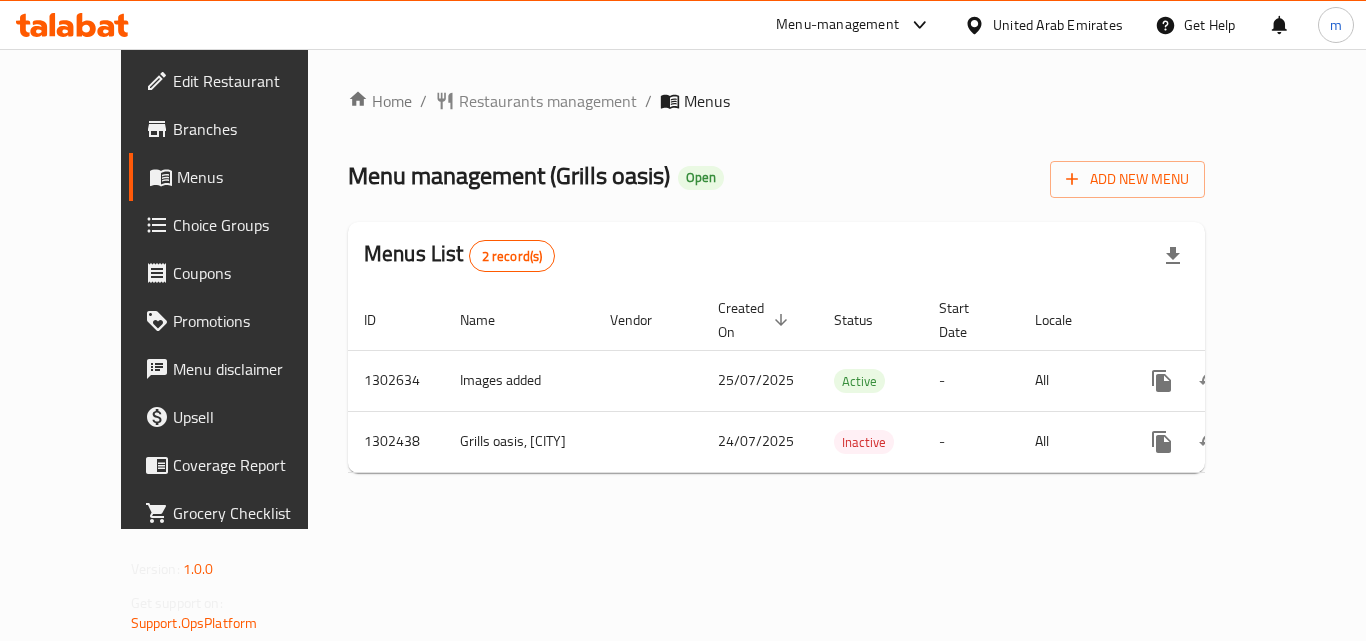 click on "United Arab Emirates" at bounding box center (1058, 25) 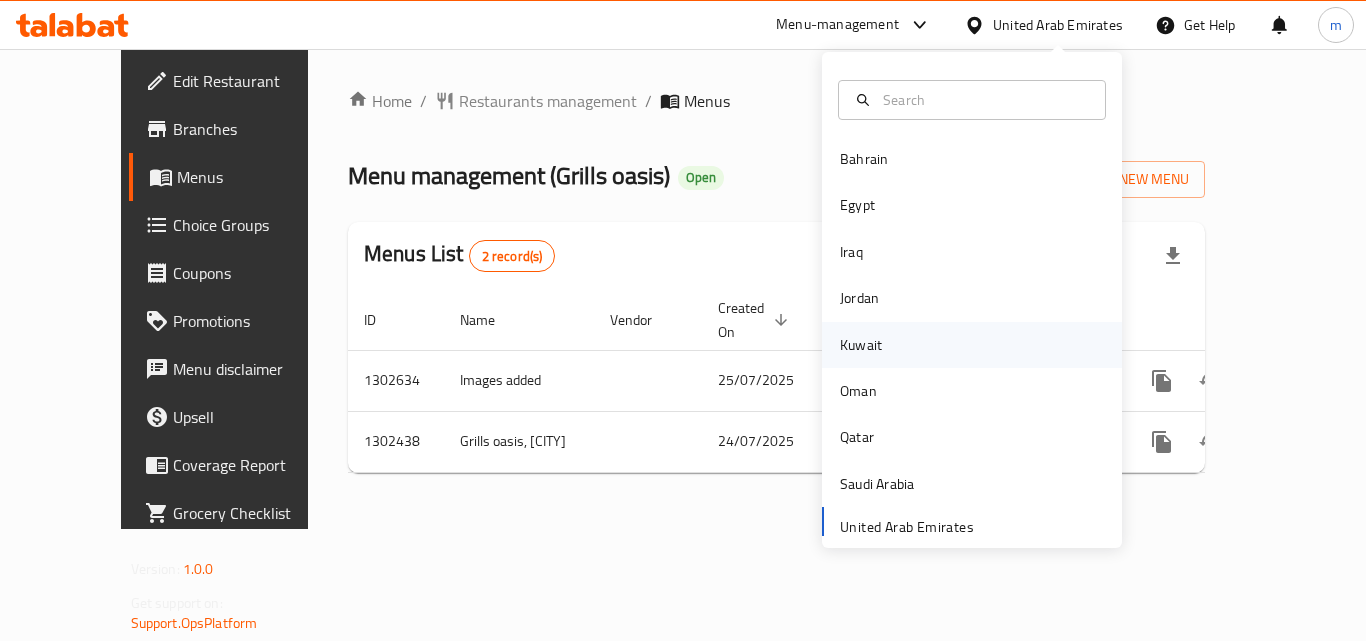click on "Kuwait" at bounding box center (861, 345) 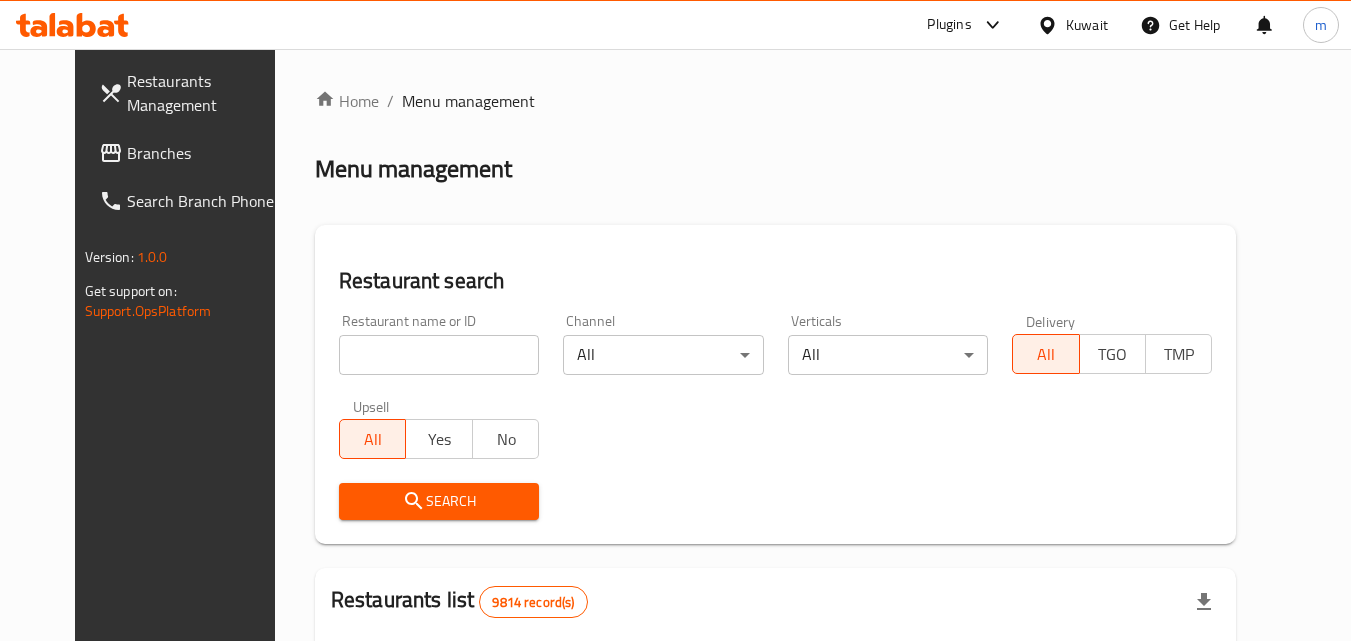 click on "Branches" at bounding box center [206, 153] 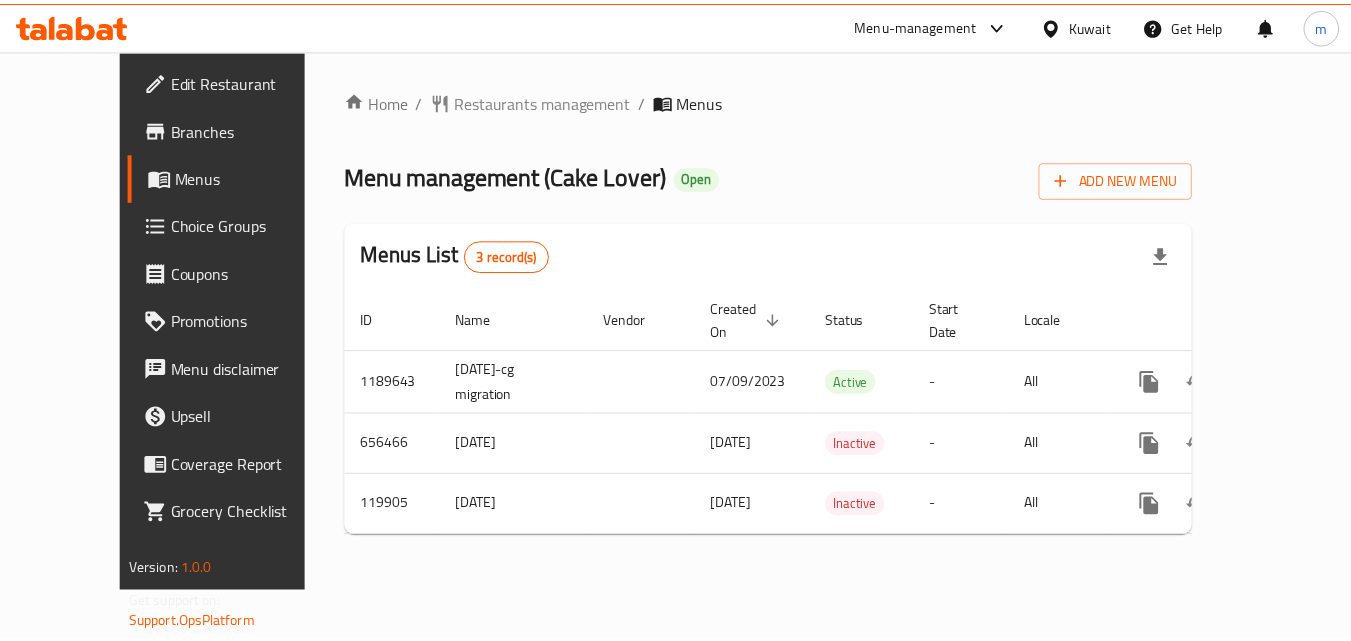 scroll, scrollTop: 0, scrollLeft: 0, axis: both 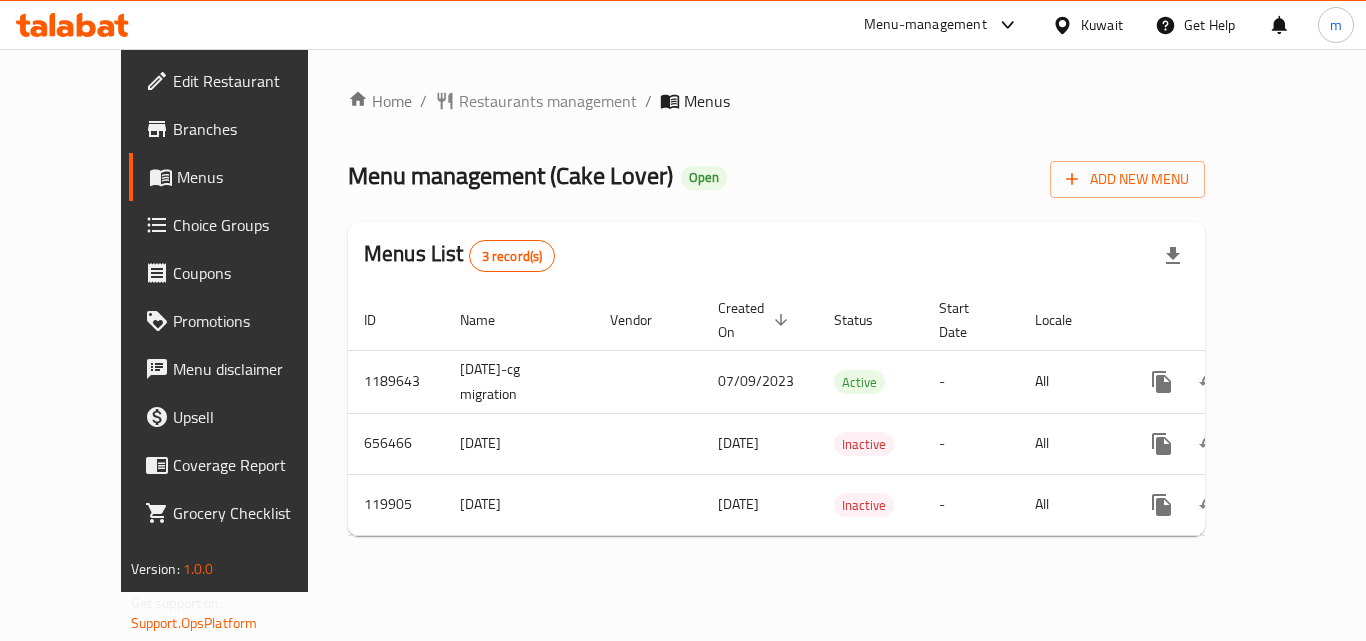 click on "Kuwait" at bounding box center [1102, 25] 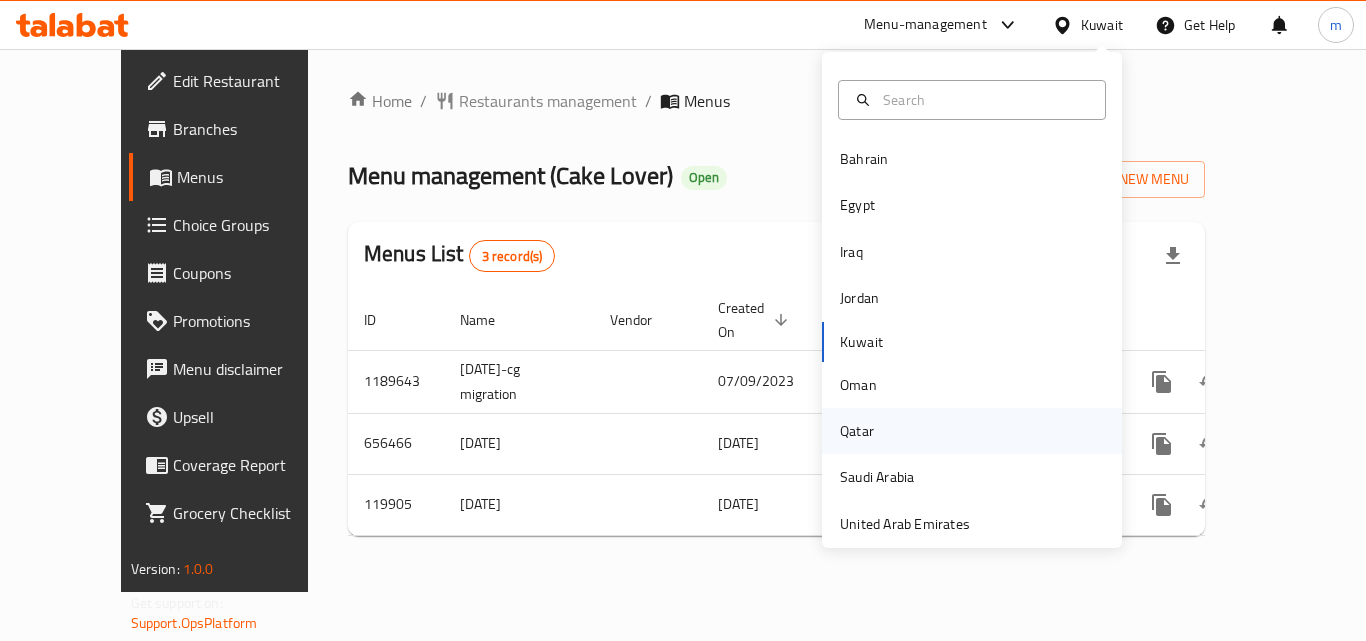 click on "Qatar" at bounding box center [857, 431] 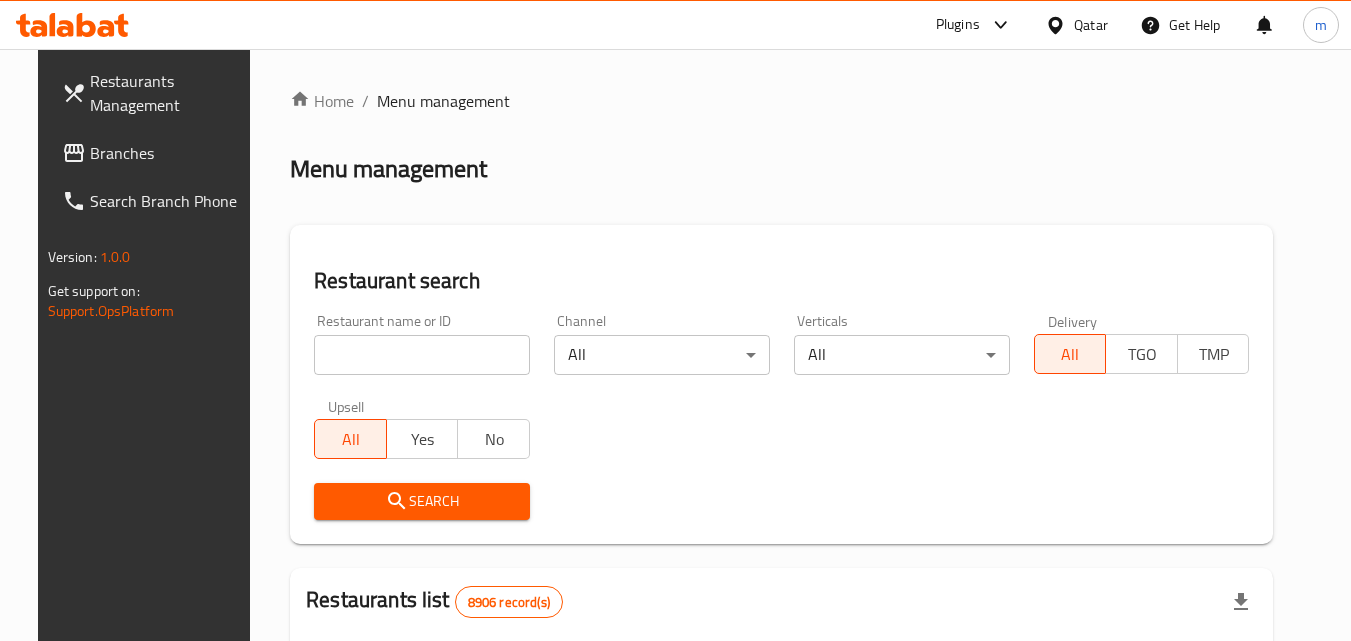 click on "Branches" at bounding box center (169, 153) 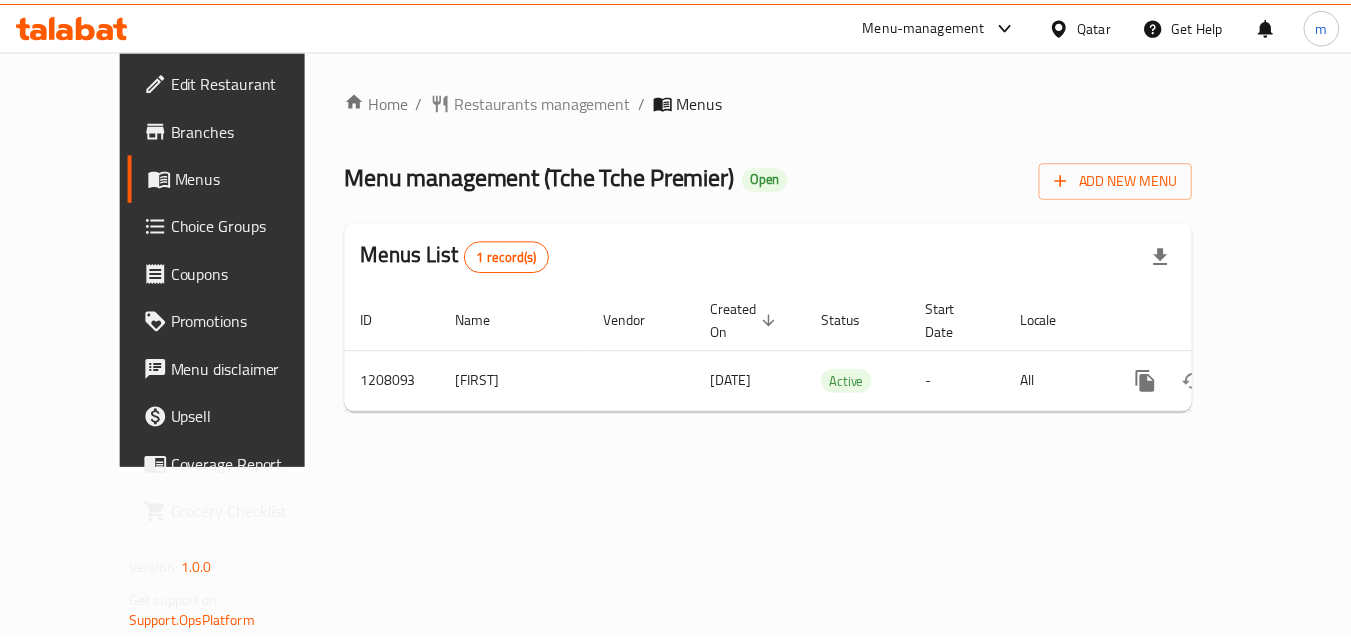 scroll, scrollTop: 0, scrollLeft: 0, axis: both 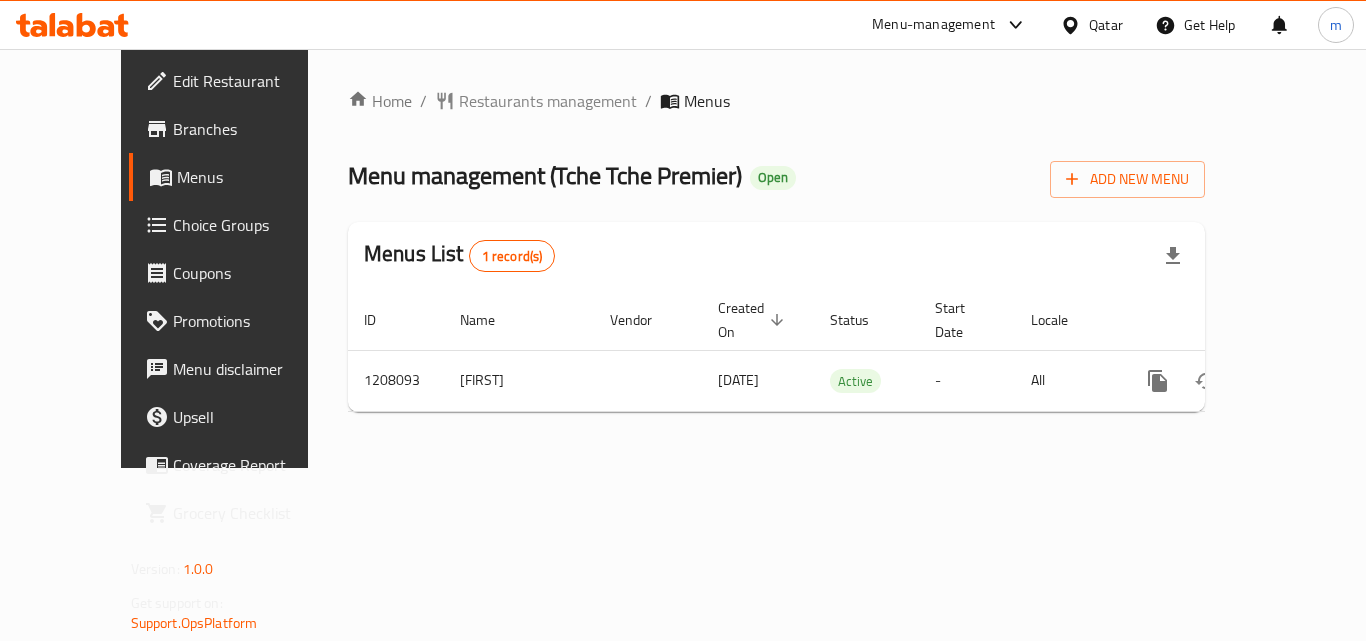 click on "Qatar" at bounding box center [1106, 25] 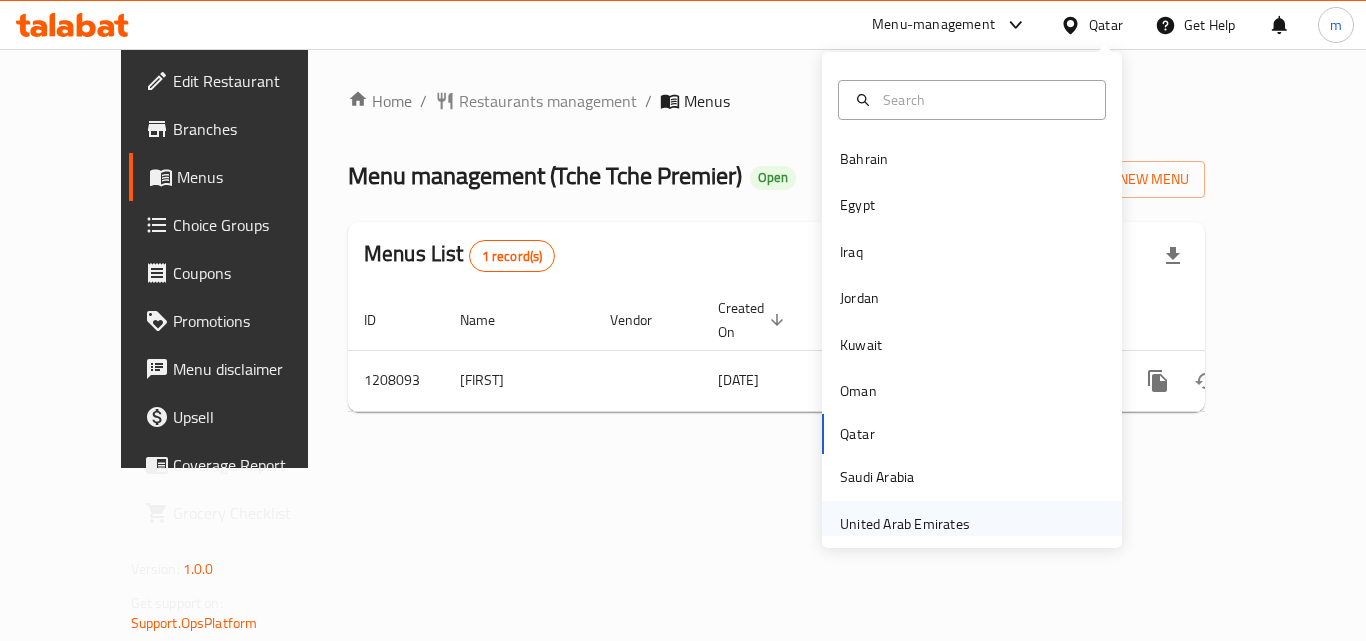 click on "United Arab Emirates" at bounding box center [905, 524] 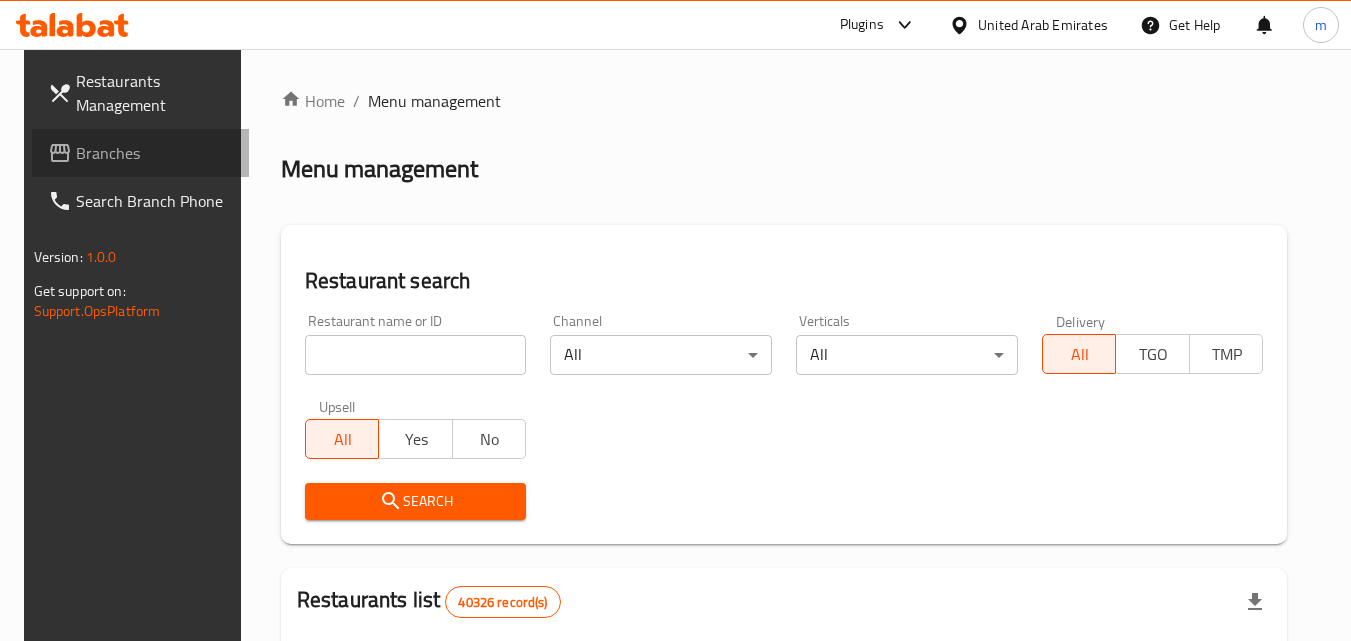 click on "Branches" at bounding box center [155, 153] 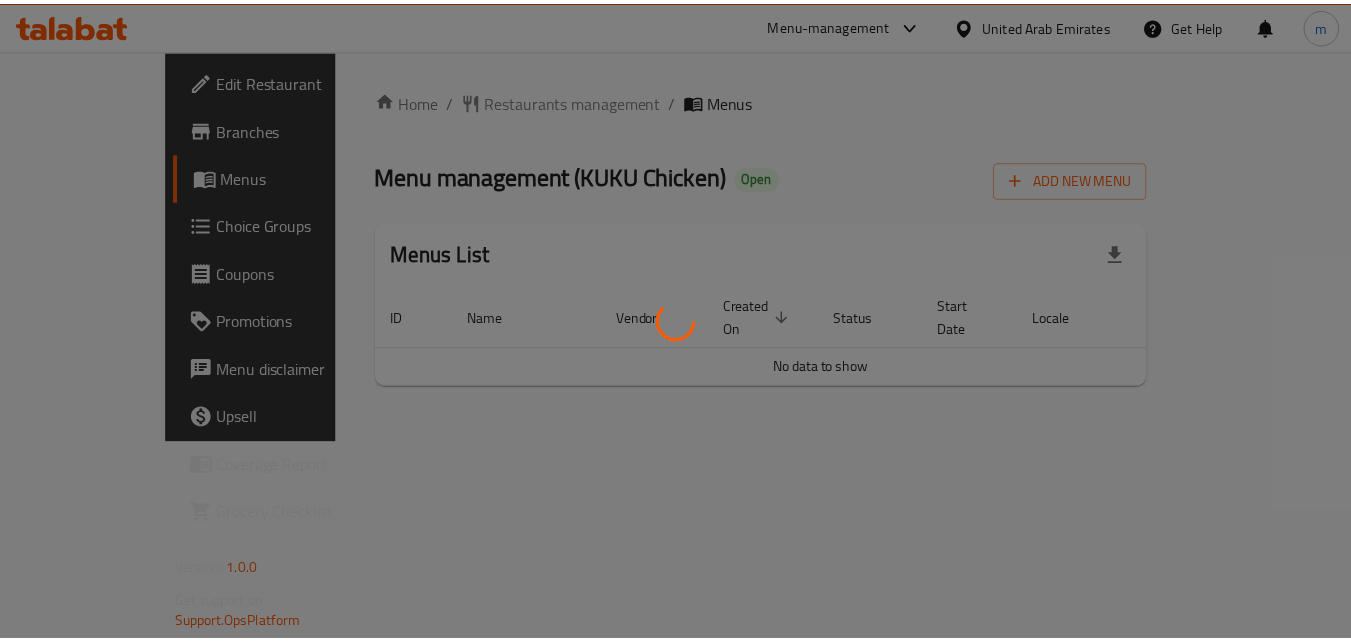 scroll, scrollTop: 0, scrollLeft: 0, axis: both 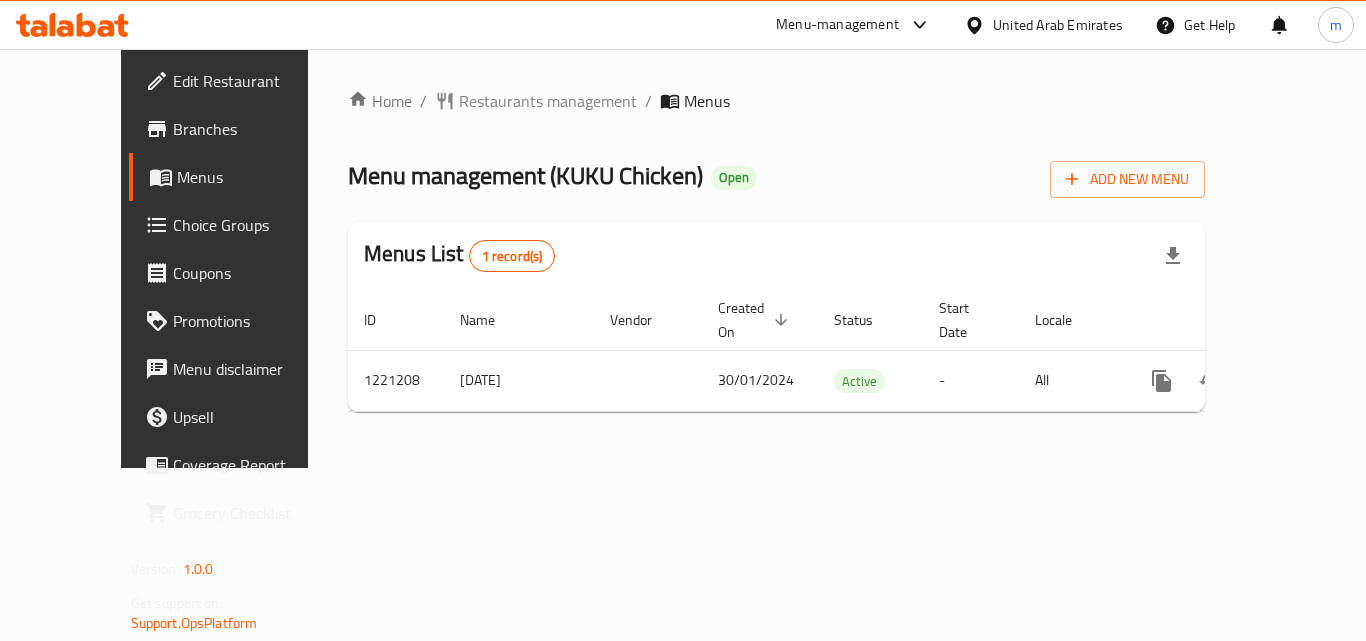 click on "United Arab Emirates" at bounding box center (1058, 25) 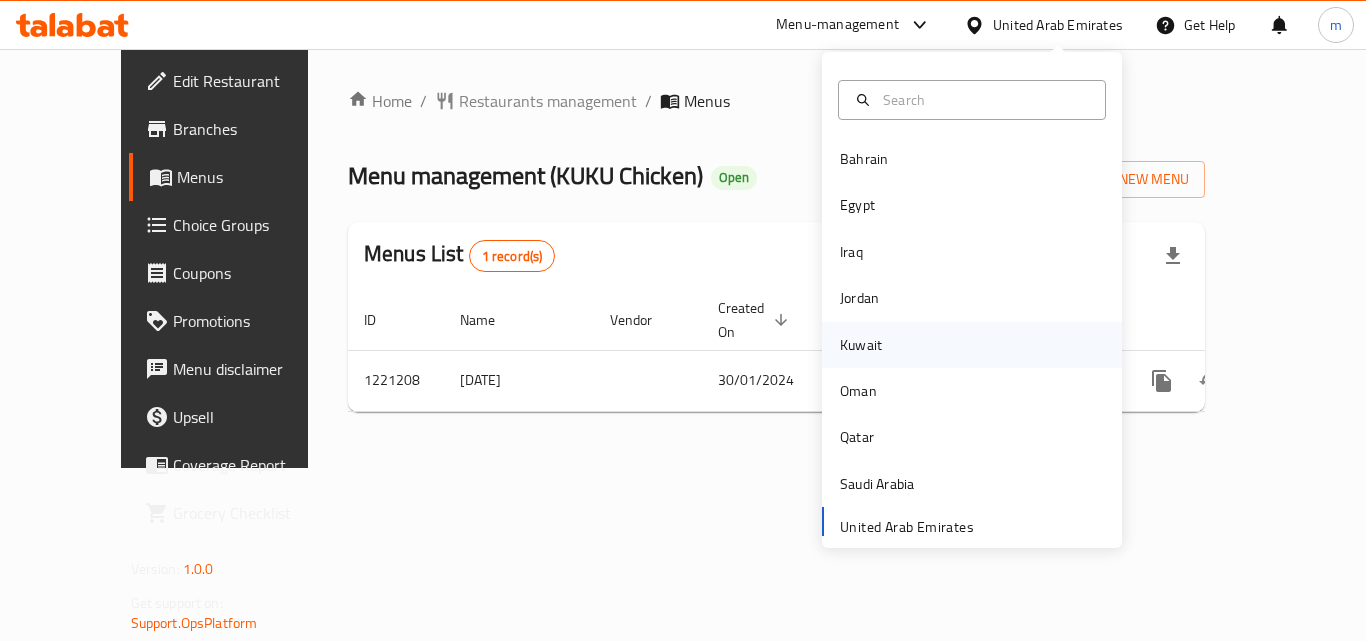 click on "Kuwait" at bounding box center (861, 345) 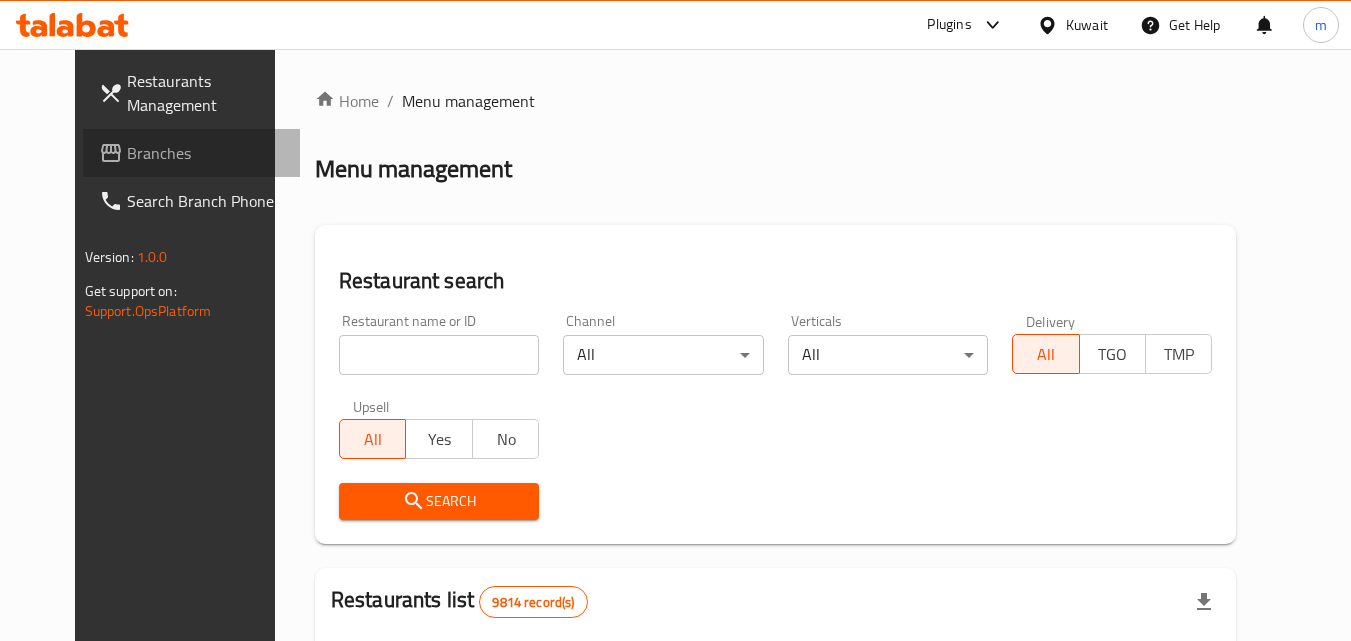 click on "Branches" at bounding box center (206, 153) 